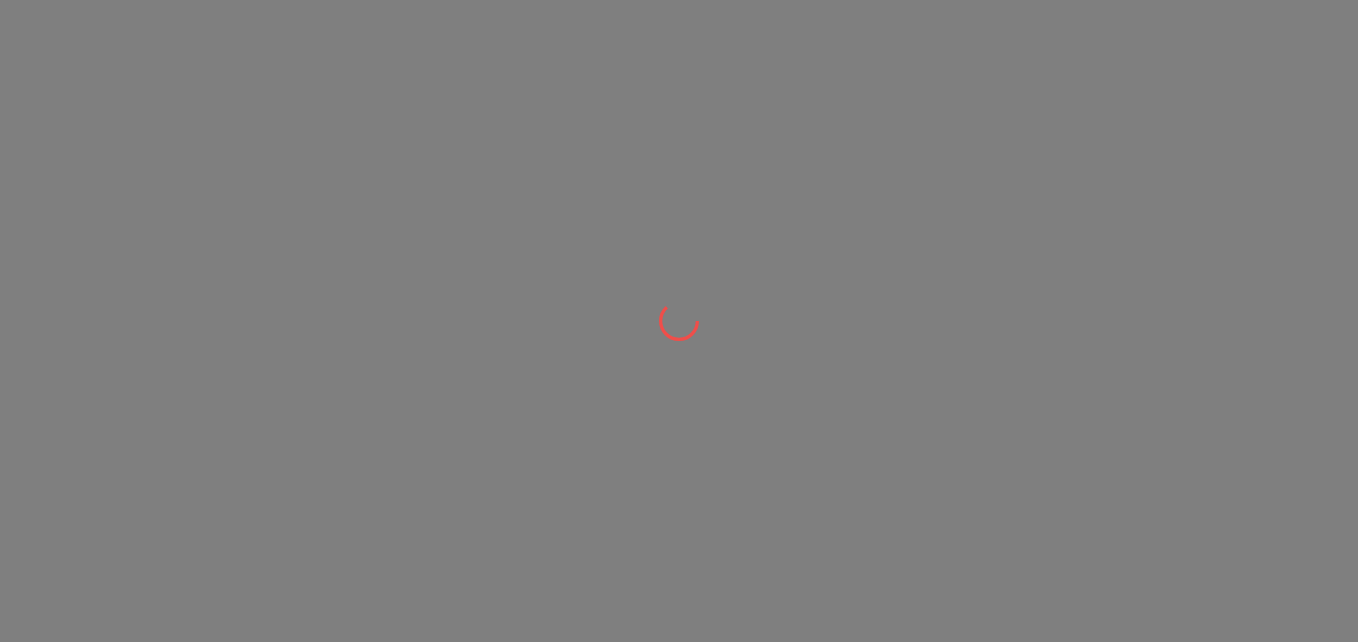 scroll, scrollTop: 0, scrollLeft: 0, axis: both 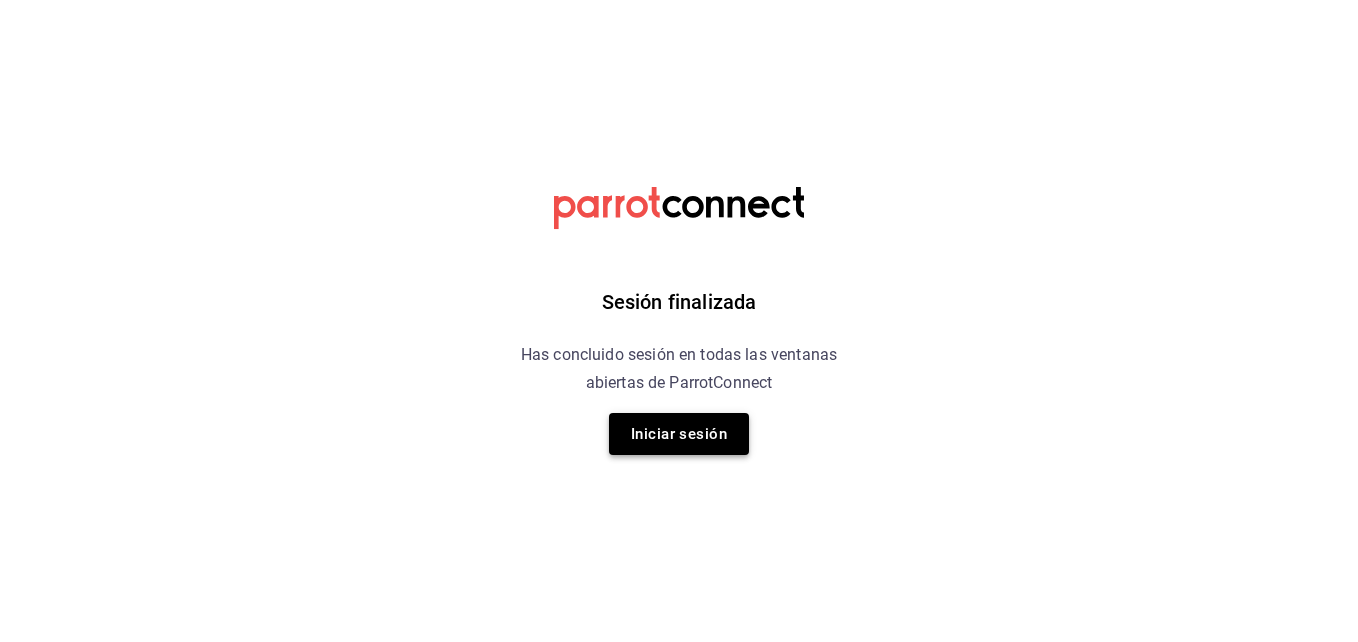click on "Iniciar sesión" at bounding box center (679, 434) 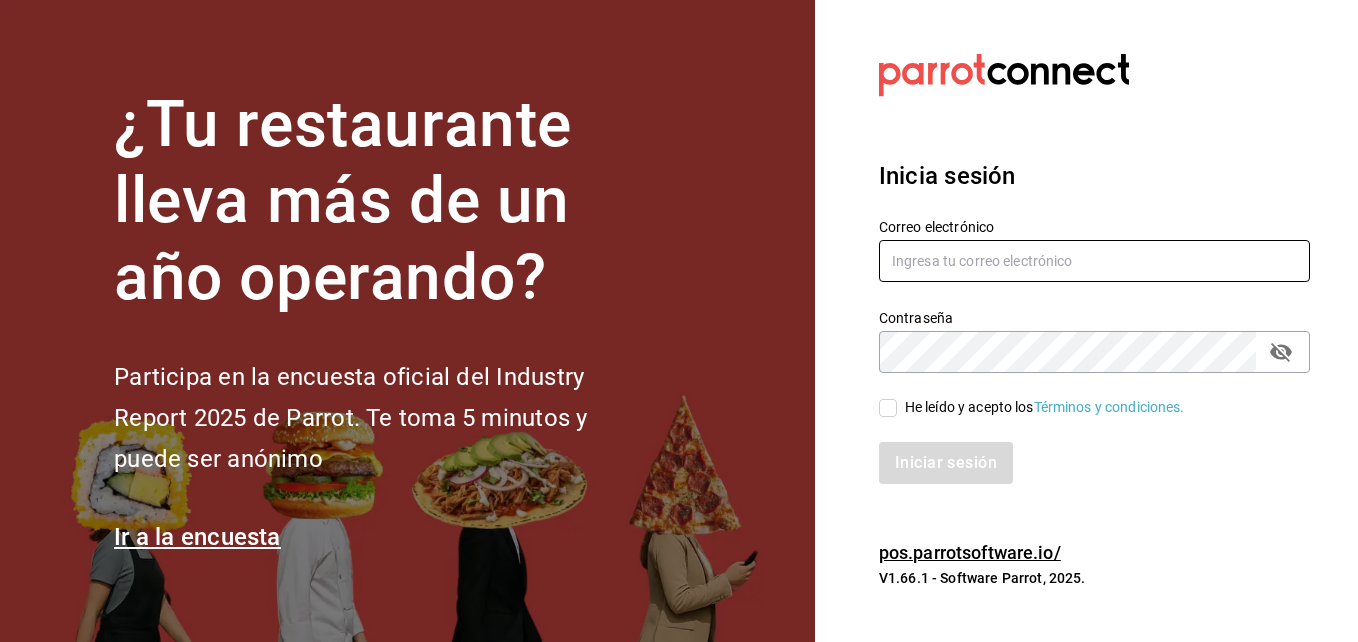 type on "angelasilvaperea@gmail.com" 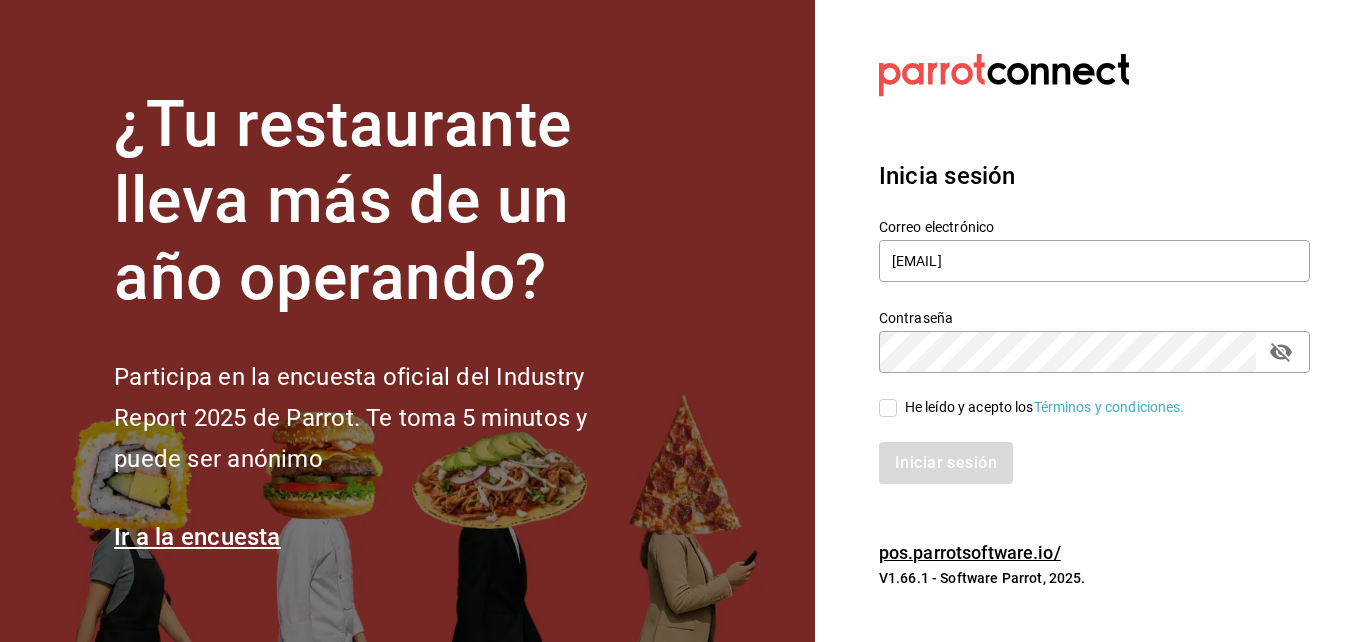 click on "He leído y acepto los  Términos y condiciones." at bounding box center (888, 408) 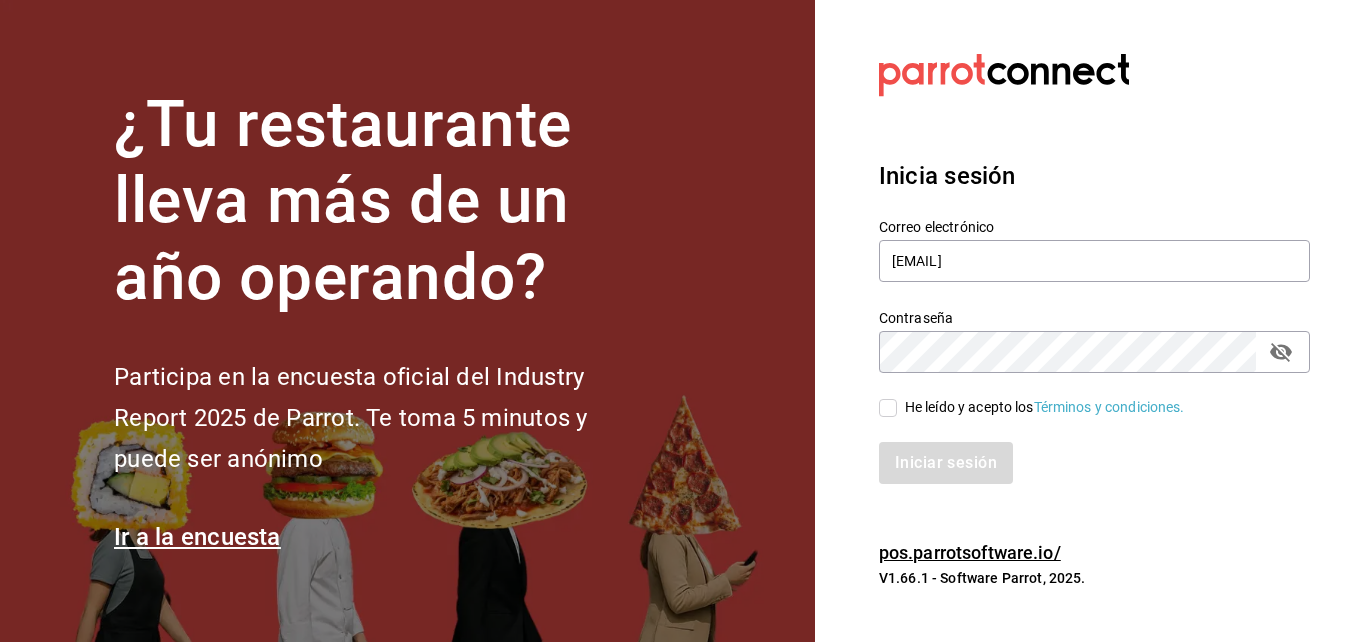 checkbox on "true" 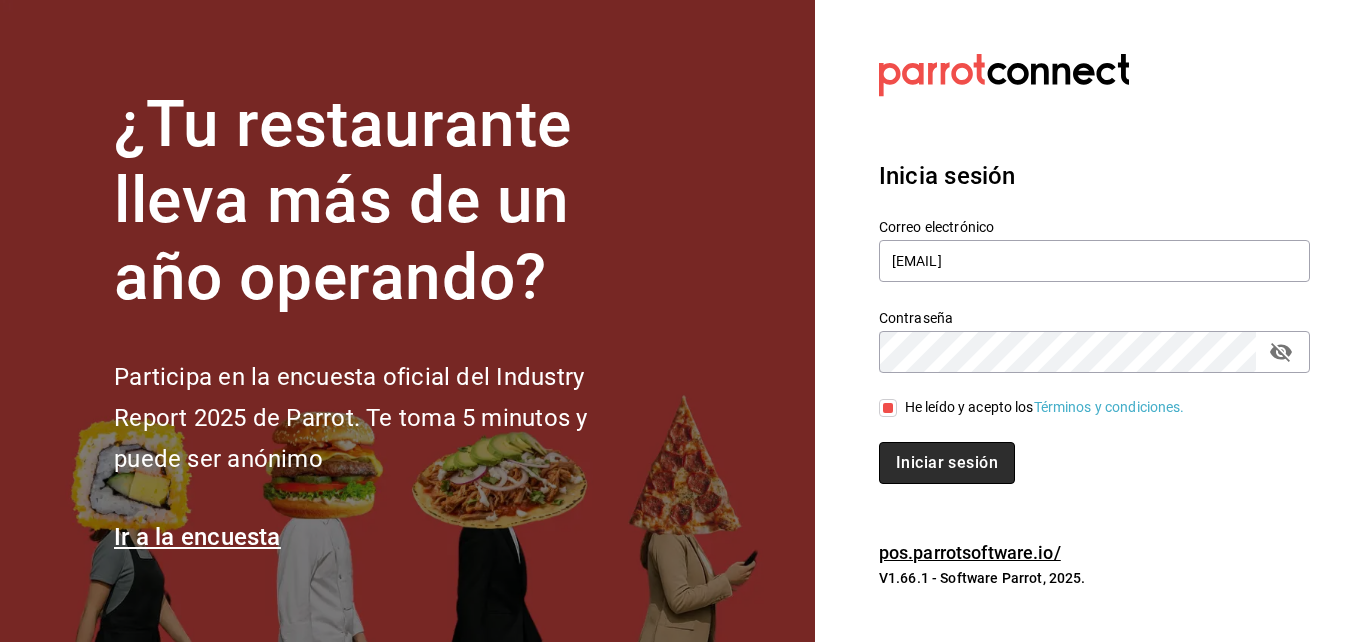 click on "Iniciar sesión" at bounding box center [947, 463] 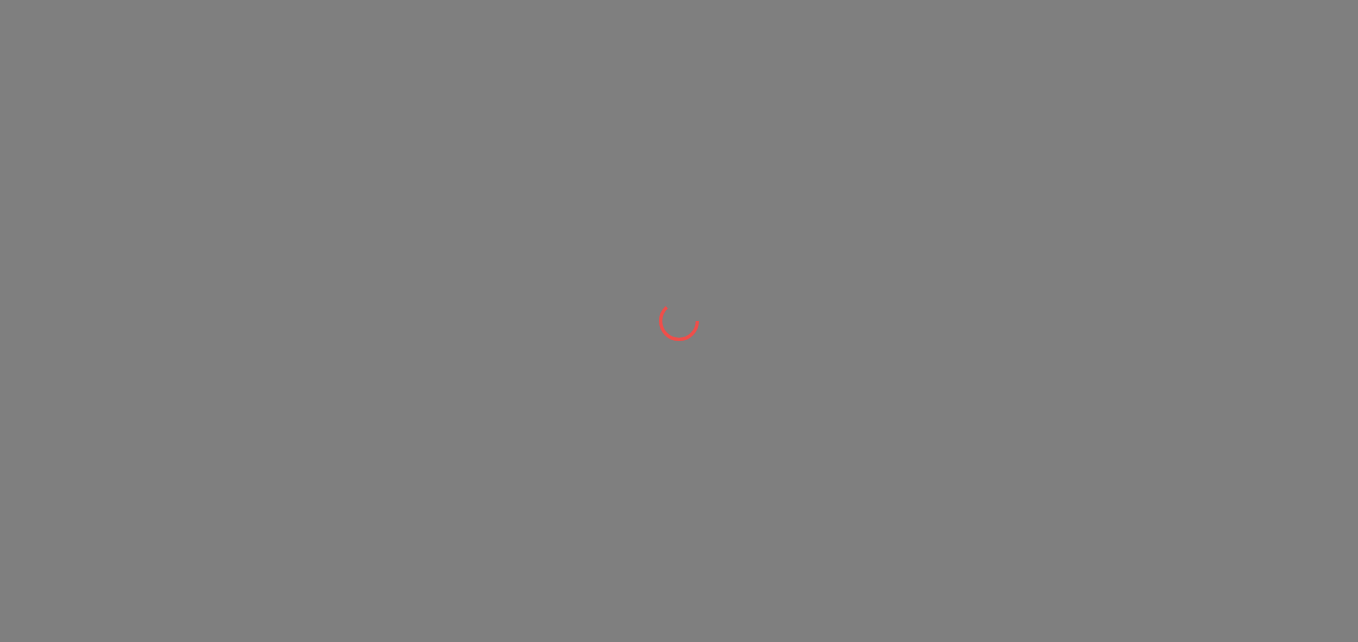 scroll, scrollTop: 0, scrollLeft: 0, axis: both 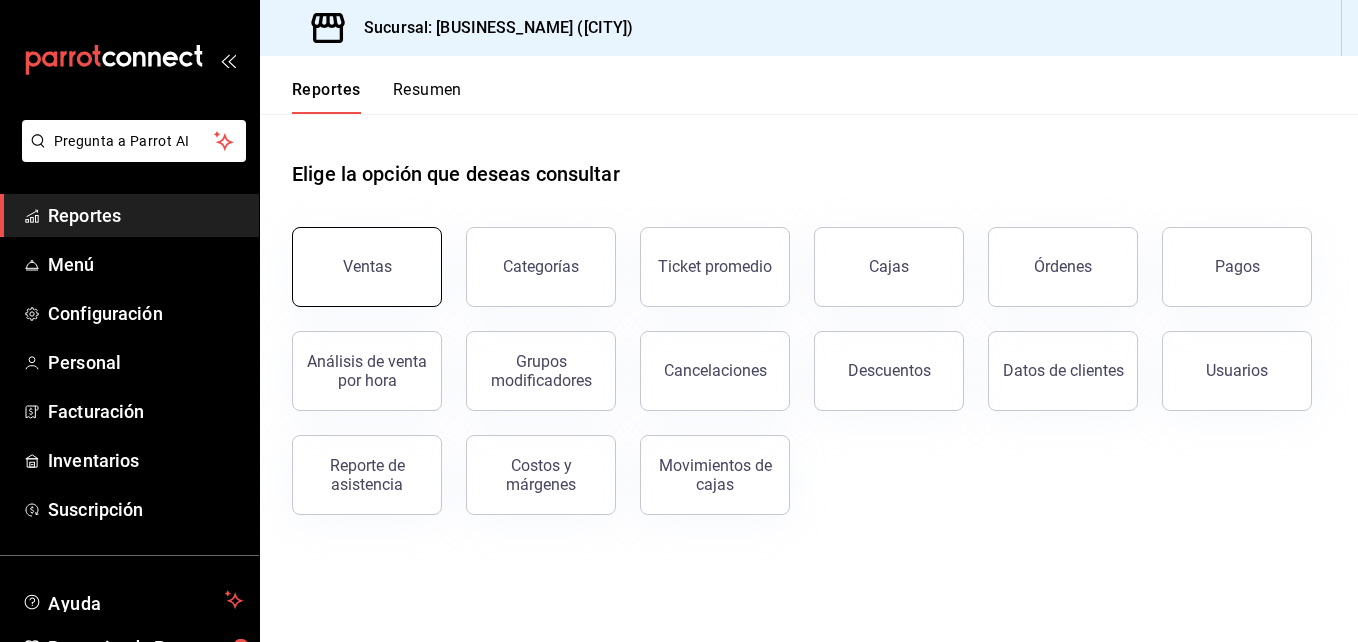 click on "Ventas" at bounding box center [367, 267] 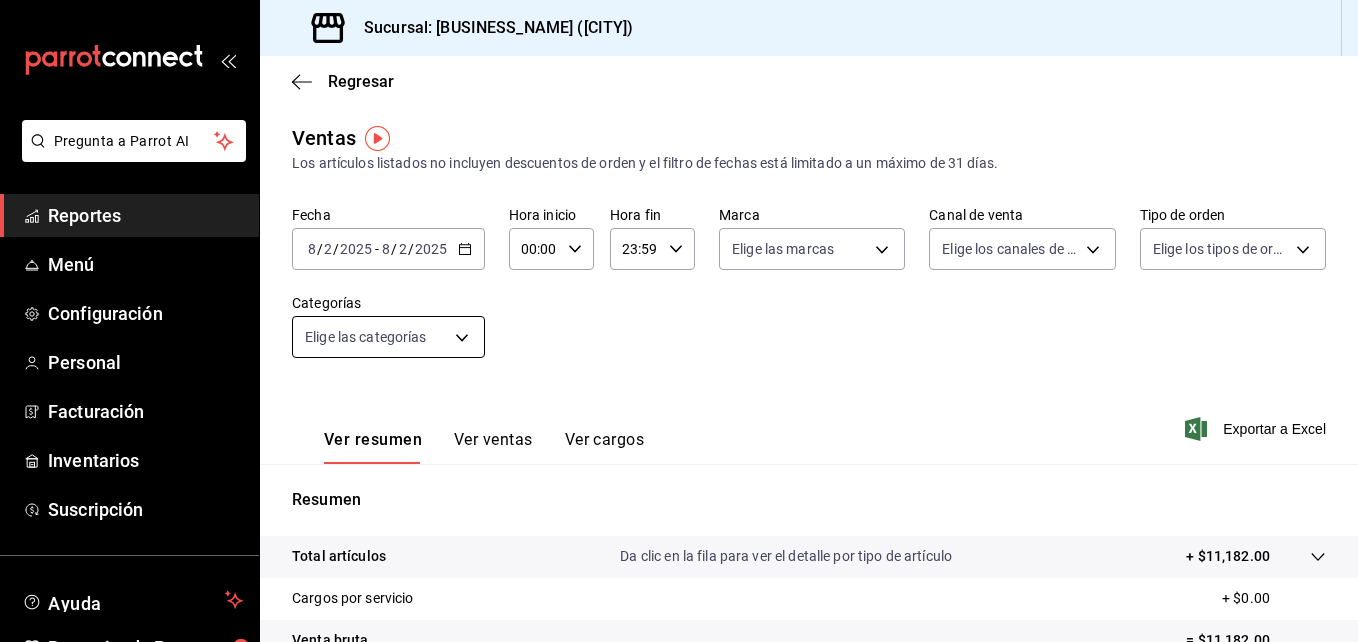 click on "Pregunta a Parrot AI Reportes   Menú   Configuración   Personal   Facturación   Inventarios   Suscripción   Ayuda Recomienda Parrot   [FIRST] [LAST]   Sugerir nueva función   Sucursal: [BUSINESS_NAME] ([CITY]) Regresar Ventas Los artículos listados no incluyen descuentos de orden y el filtro de fechas está limitado a un máximo de 31 días. Fecha [DATE] [DATE] - [DATE] [DATE] Hora inicio 00:00 Hora inicio Hora fin 23:59 Hora fin Marca Elige las marcas Canal de venta Elige los canales de venta Tipo de orden Elige los tipos de orden Categorías Elige las categorías Ver resumen Ver ventas Ver cargos Exportar a Excel Resumen Total artículos Da clic en la fila para ver el detalle por tipo de artículo + $[PRICE] Cargos por servicio + $[PRICE] Venta bruta = $[PRICE] Descuentos totales - $[PRICE] Certificados de regalo - $[PRICE] Venta total = $[PRICE] Impuestos - $[PRICE] dólares Venta neta = $[PRICE] Pregunta a Parrot AI Reportes   Menú   Configuración   Personal   Facturación" at bounding box center (679, 321) 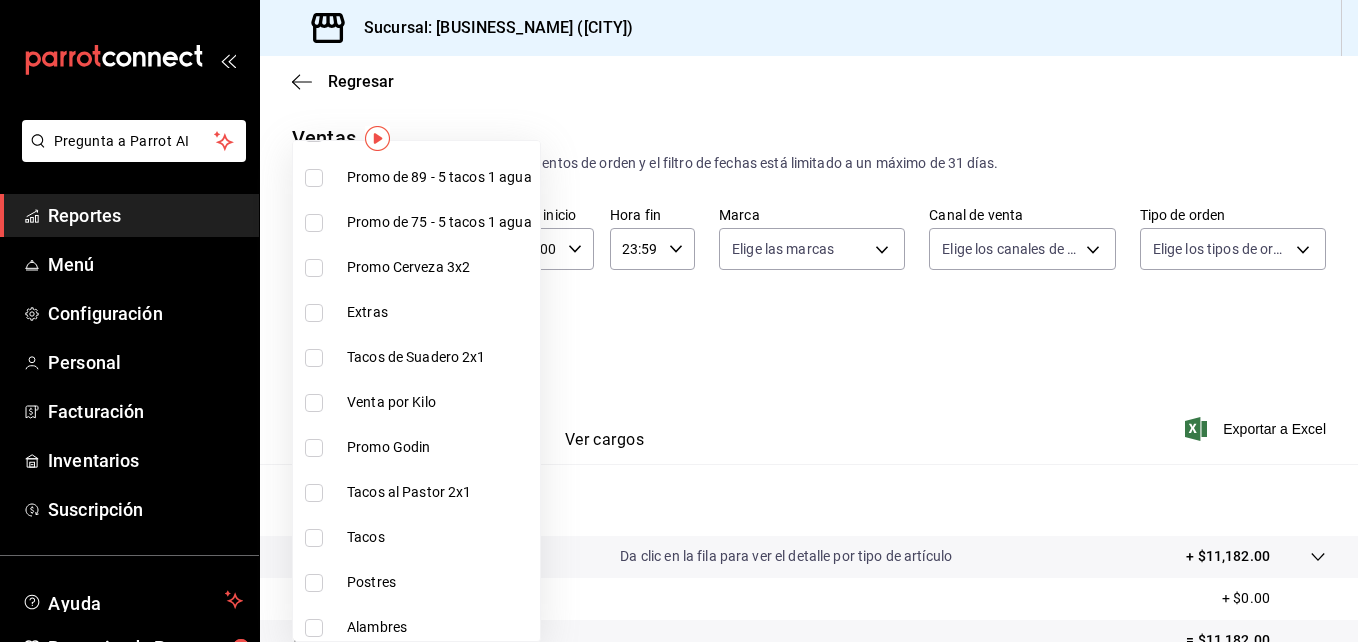 scroll, scrollTop: 515, scrollLeft: 0, axis: vertical 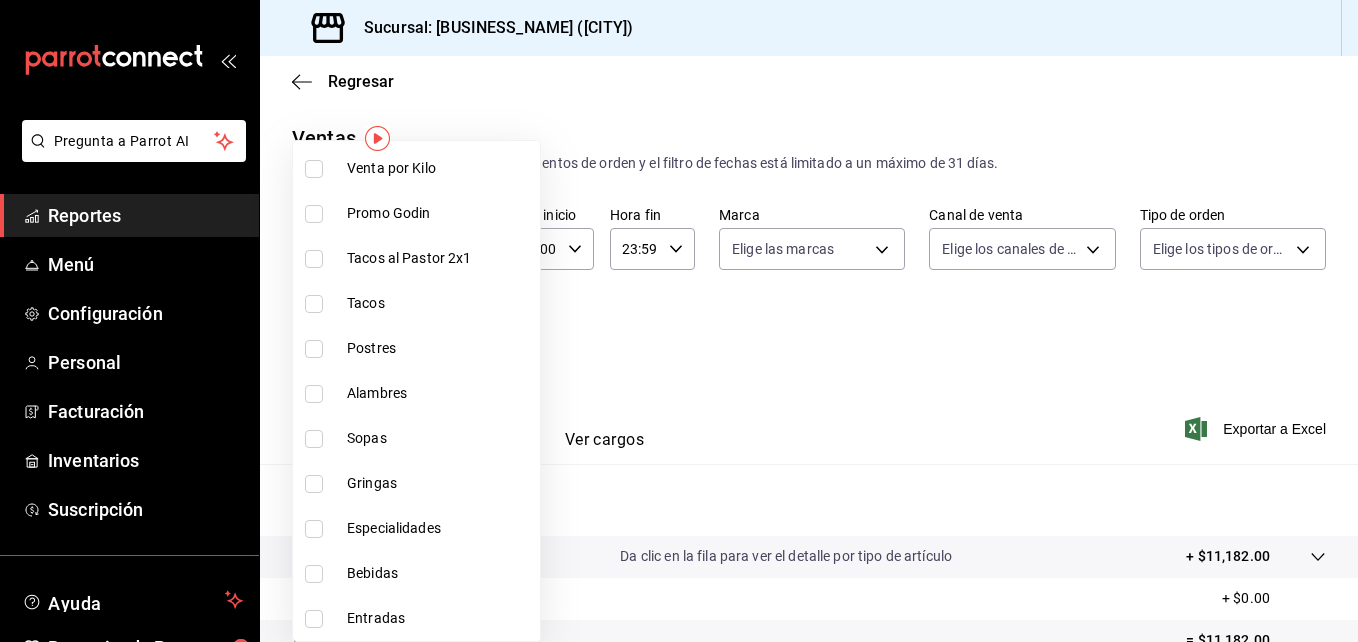 click at bounding box center (314, 574) 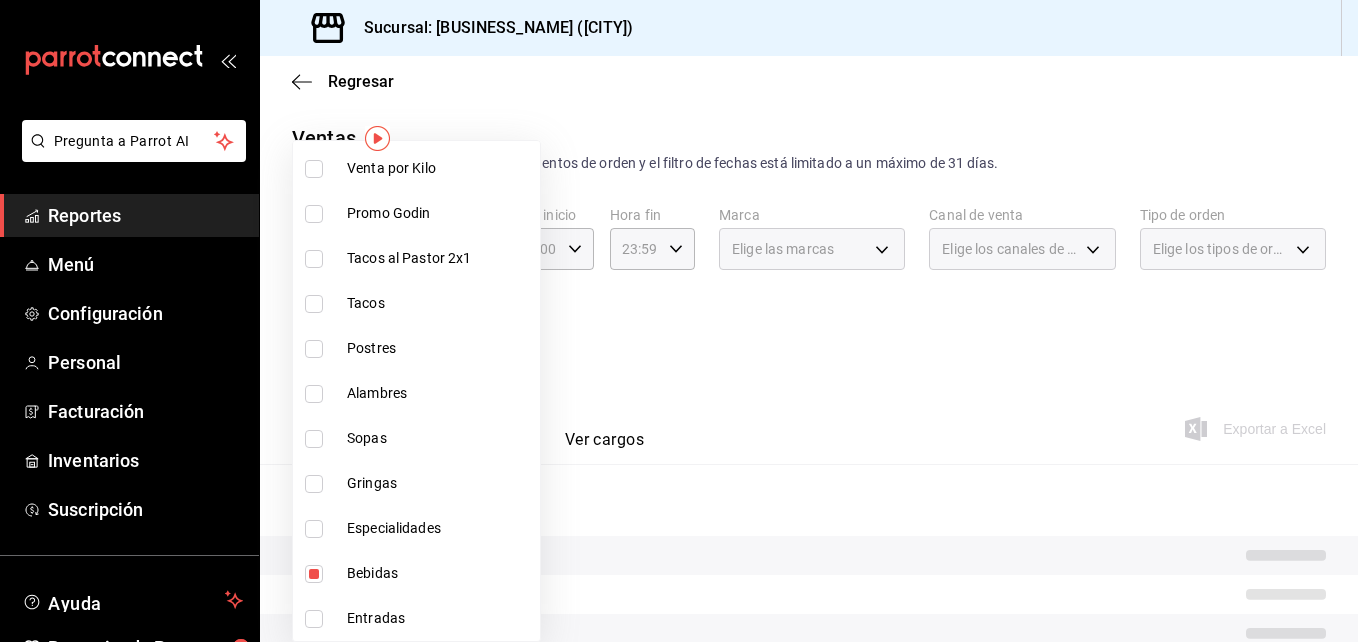 click at bounding box center [679, 321] 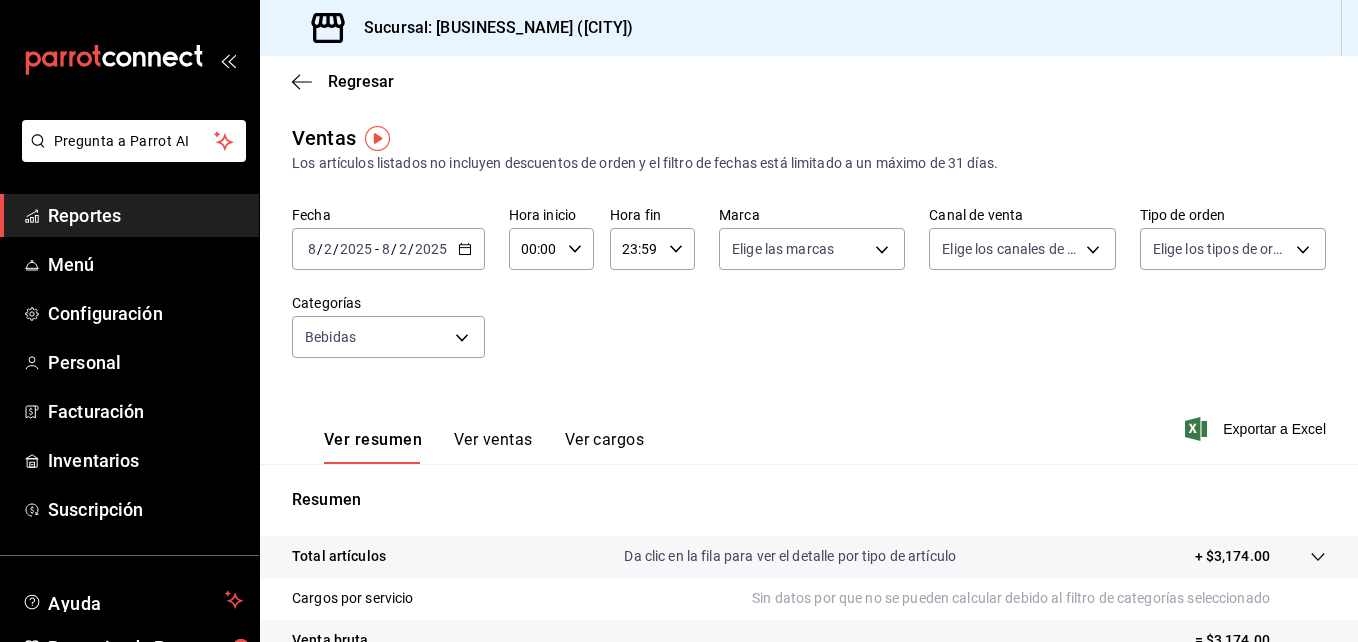 click on "Ver ventas" at bounding box center (493, 447) 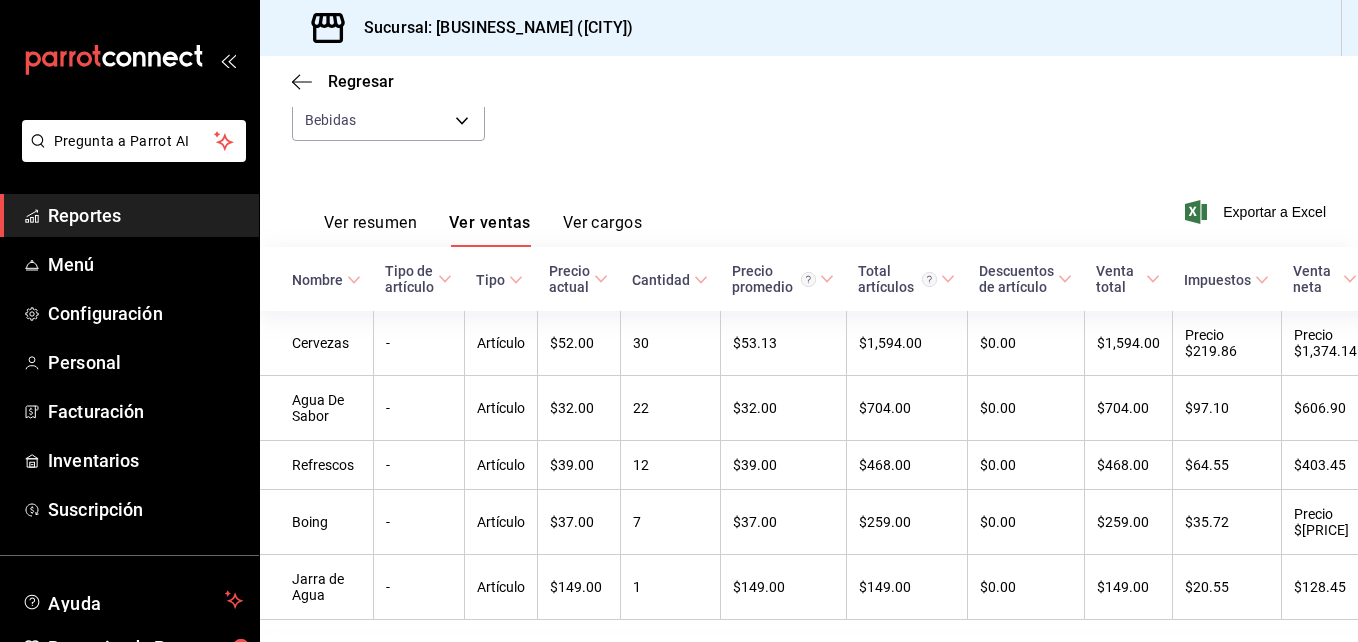 scroll, scrollTop: 293, scrollLeft: 0, axis: vertical 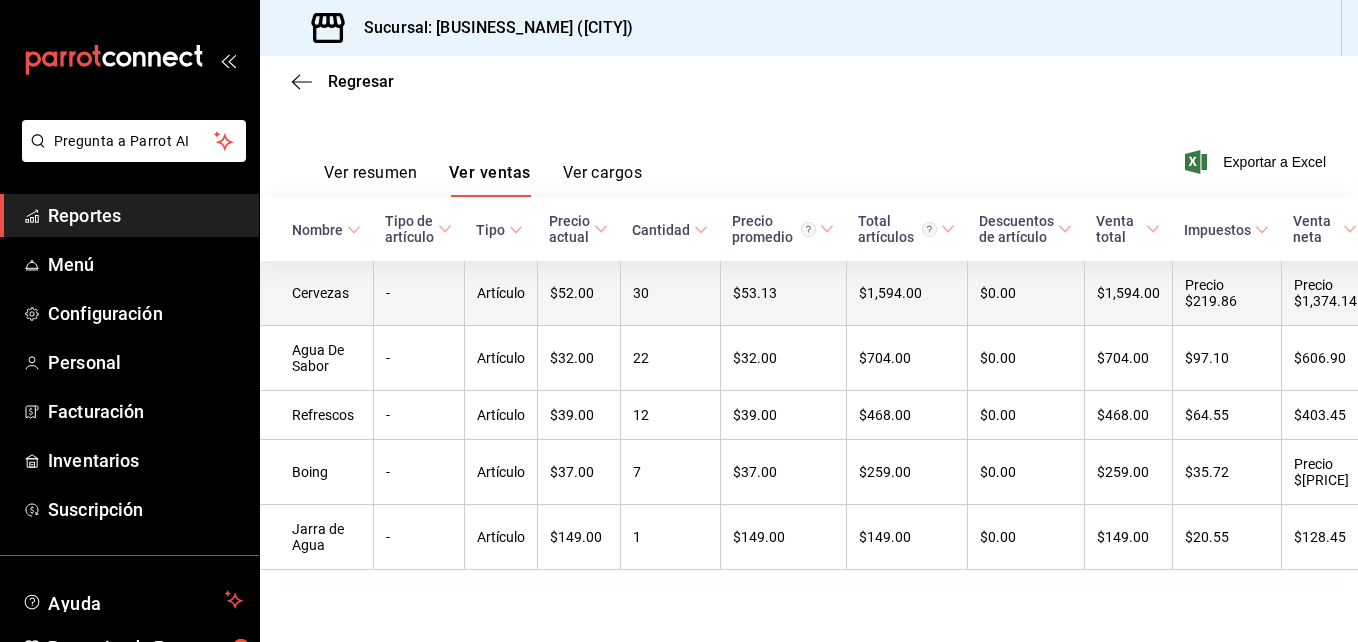 click on "$52.00" at bounding box center [578, 293] 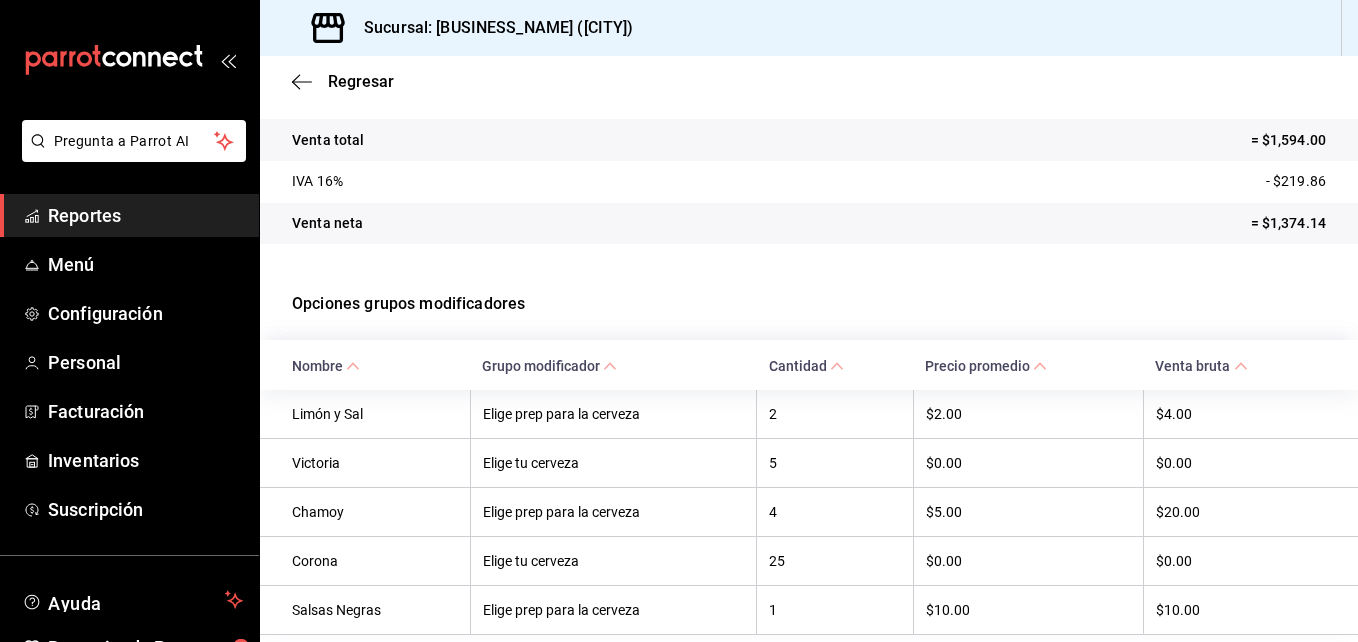 scroll, scrollTop: 357, scrollLeft: 0, axis: vertical 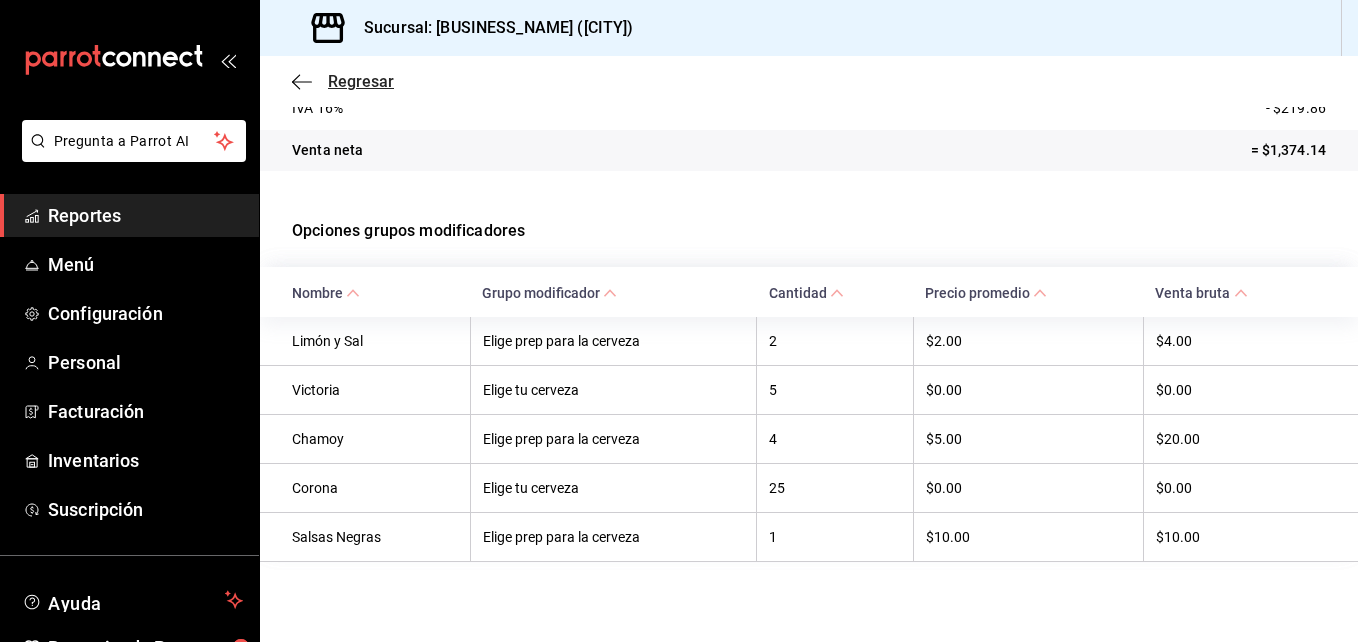 click on "Regresar" at bounding box center (343, 81) 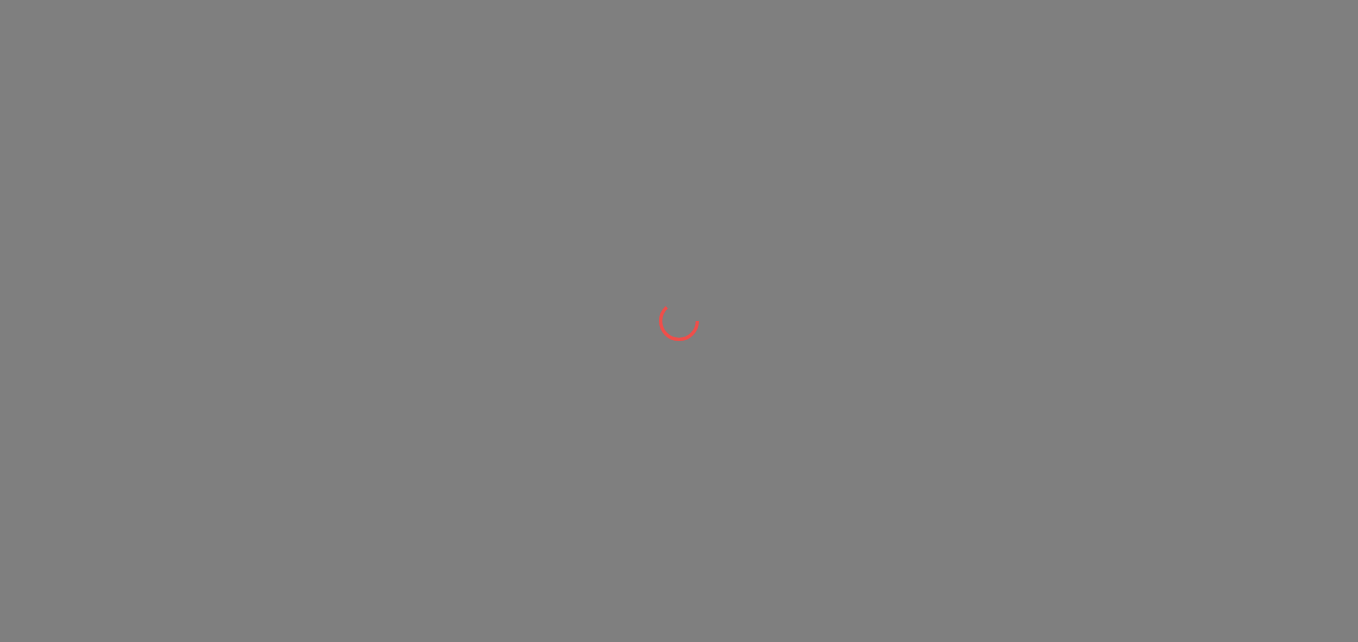 scroll, scrollTop: 0, scrollLeft: 0, axis: both 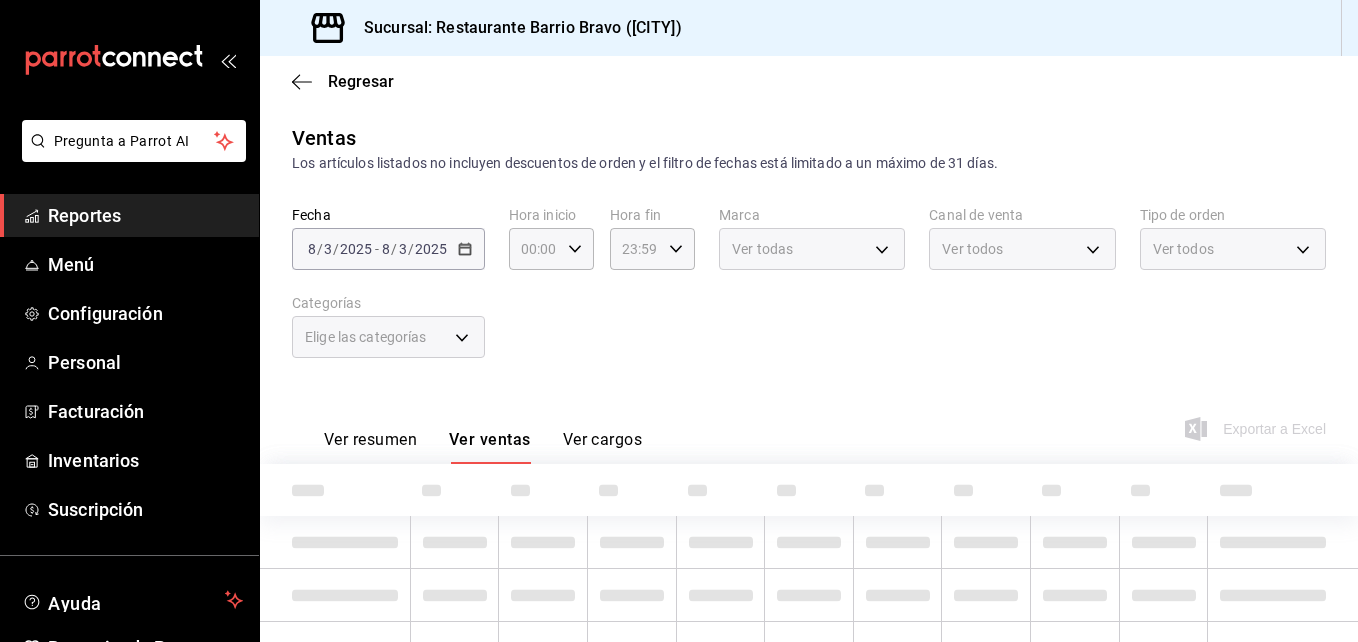 type on "[UUID]" 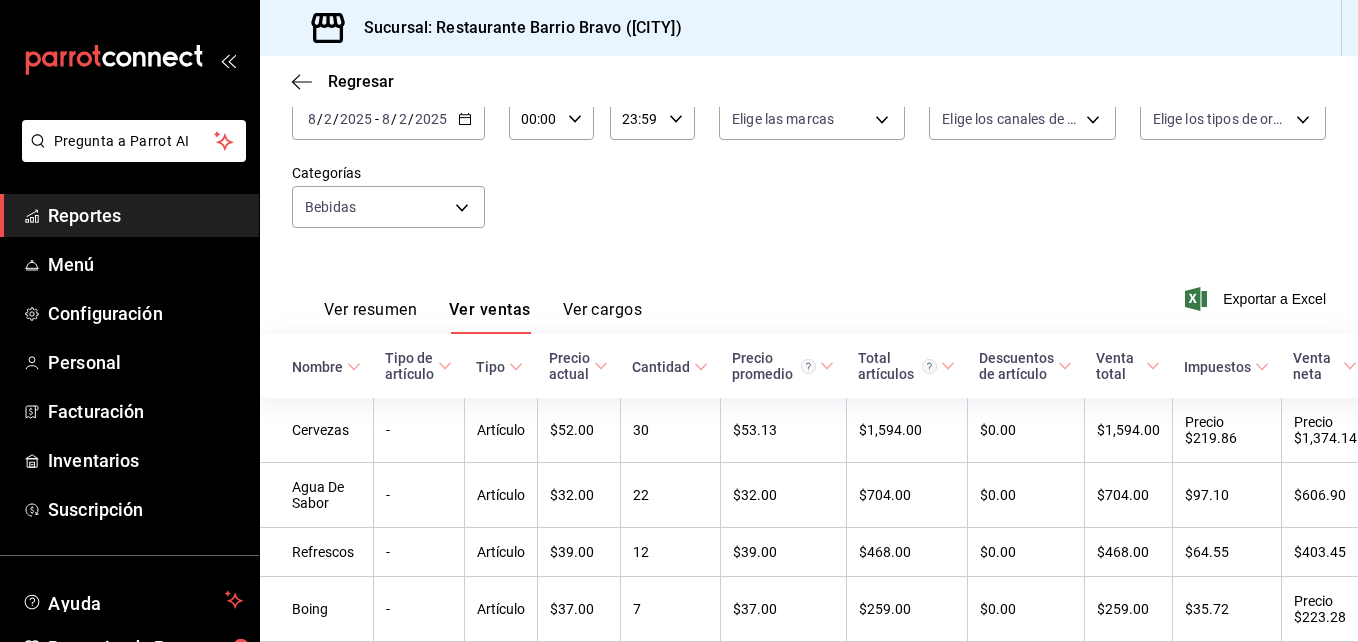 scroll, scrollTop: 293, scrollLeft: 0, axis: vertical 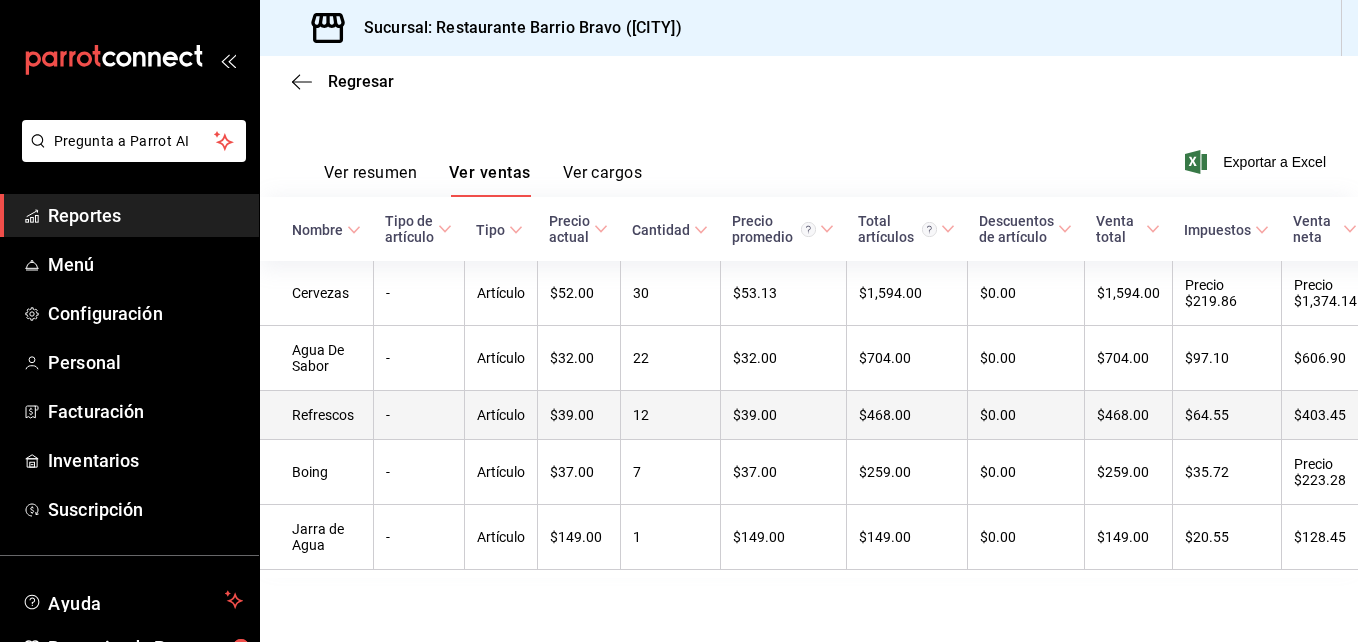 click on "12" at bounding box center [670, 415] 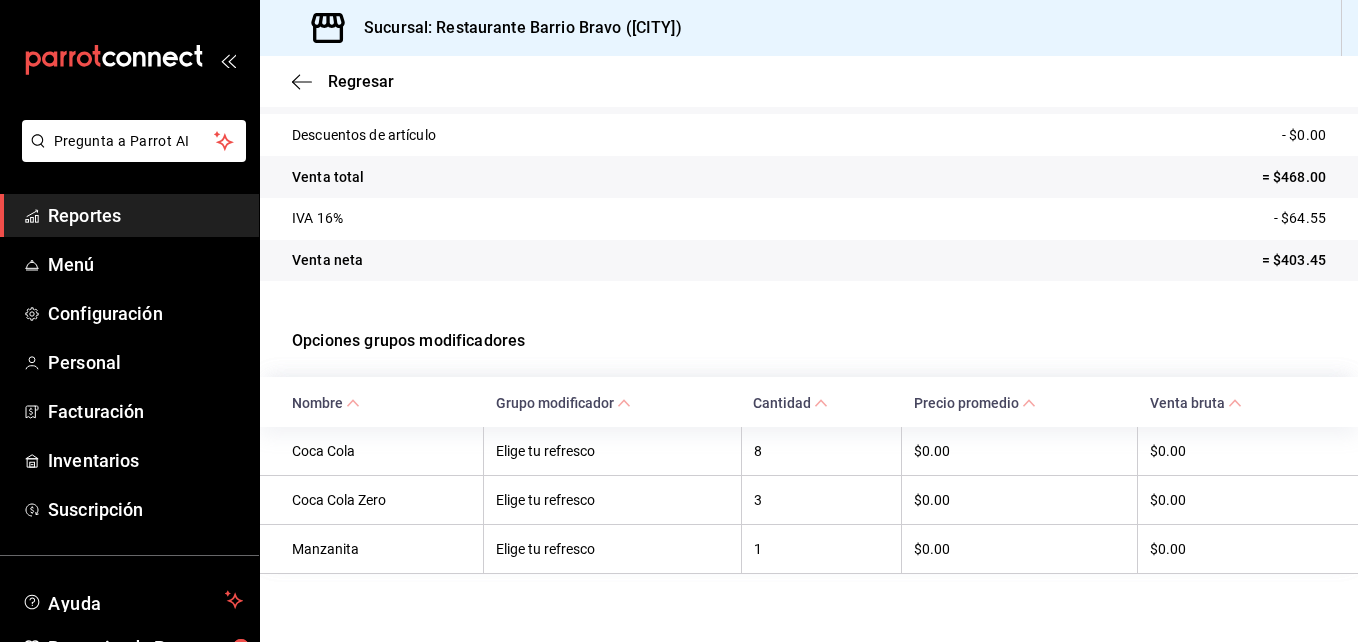 scroll, scrollTop: 257, scrollLeft: 0, axis: vertical 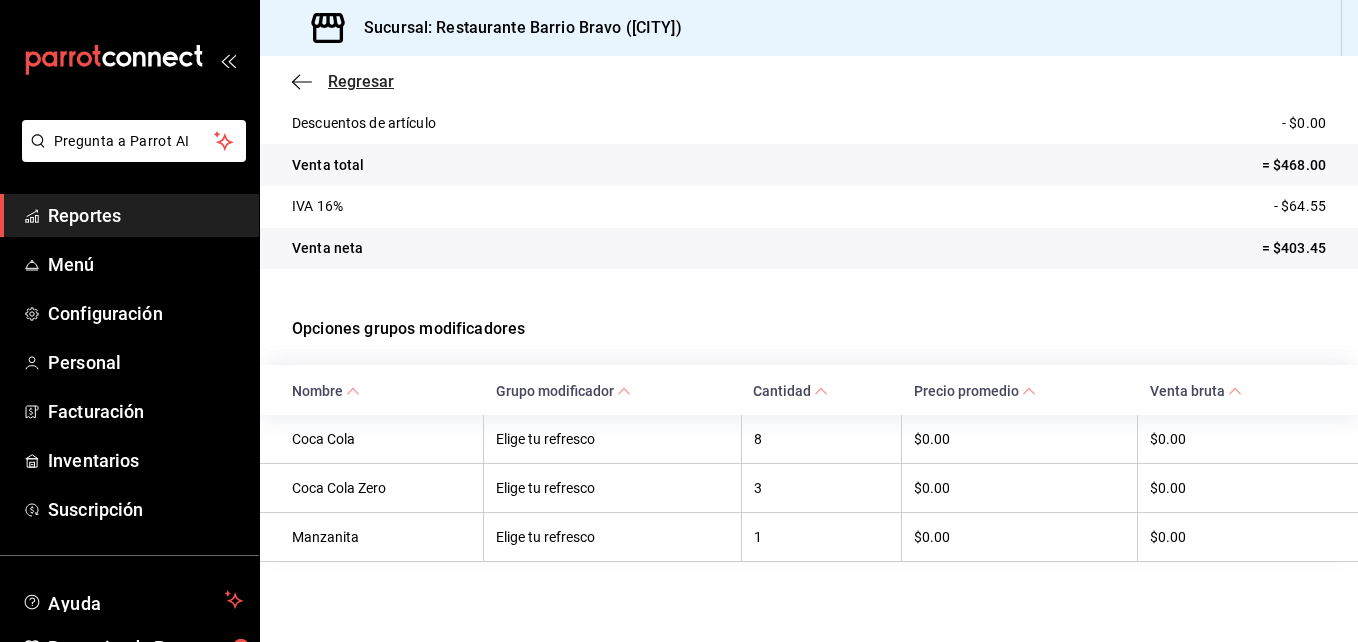 click on "Regresar" at bounding box center [361, 81] 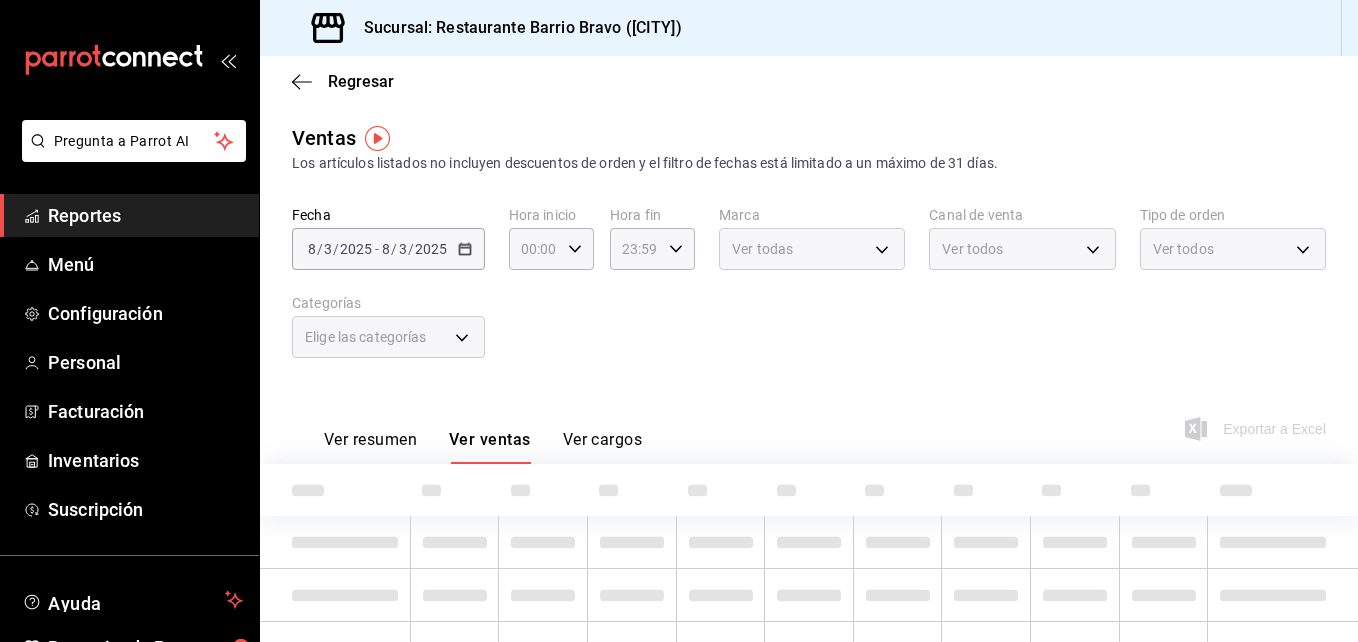 scroll, scrollTop: 97, scrollLeft: 0, axis: vertical 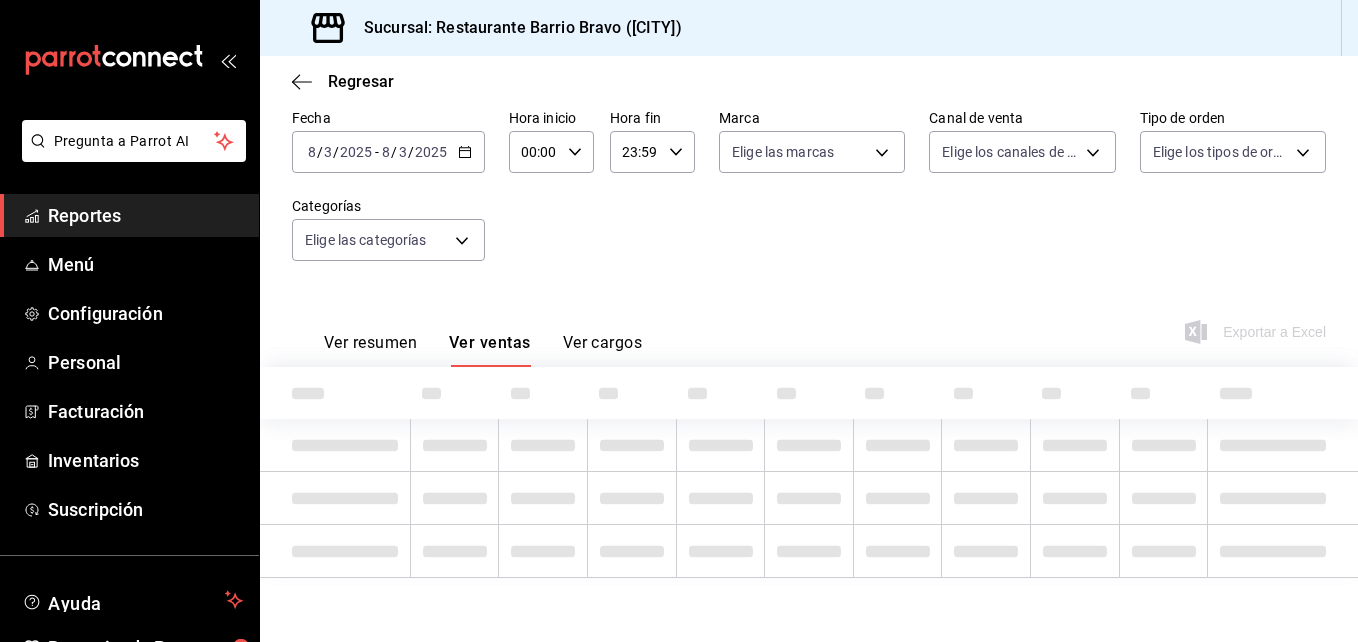 type on "7fa84fa0-b9ca-49ef-be16-7673f7613eff" 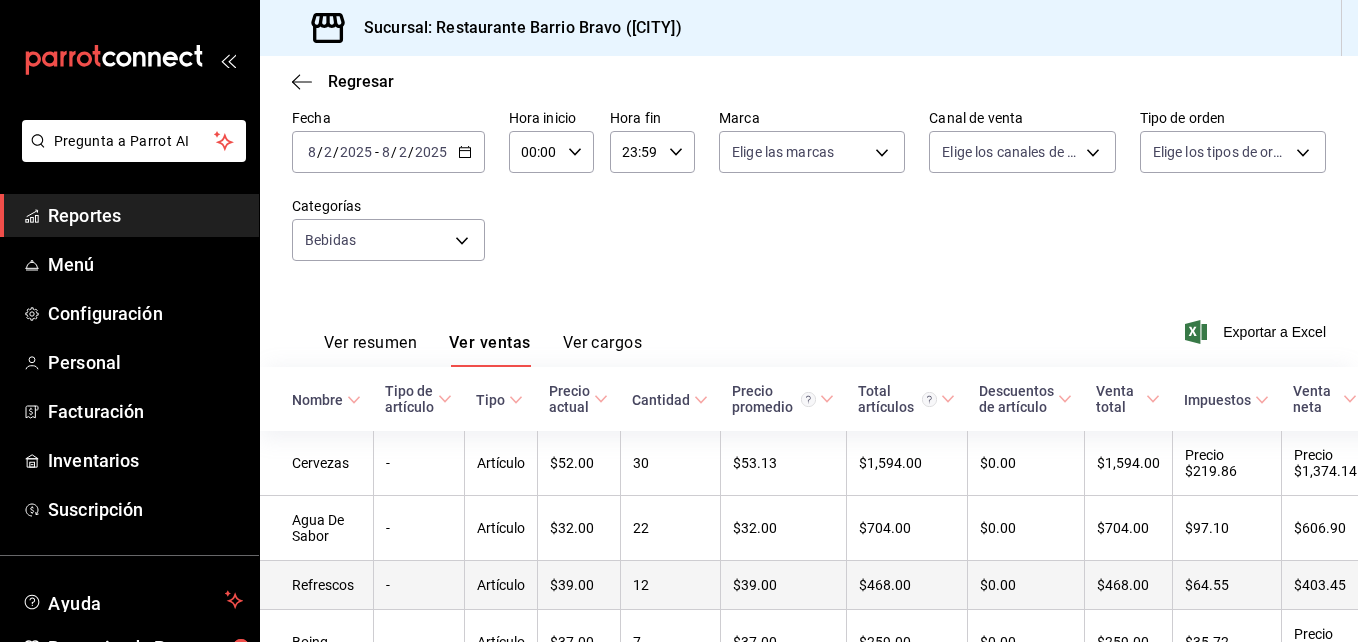 scroll, scrollTop: 293, scrollLeft: 0, axis: vertical 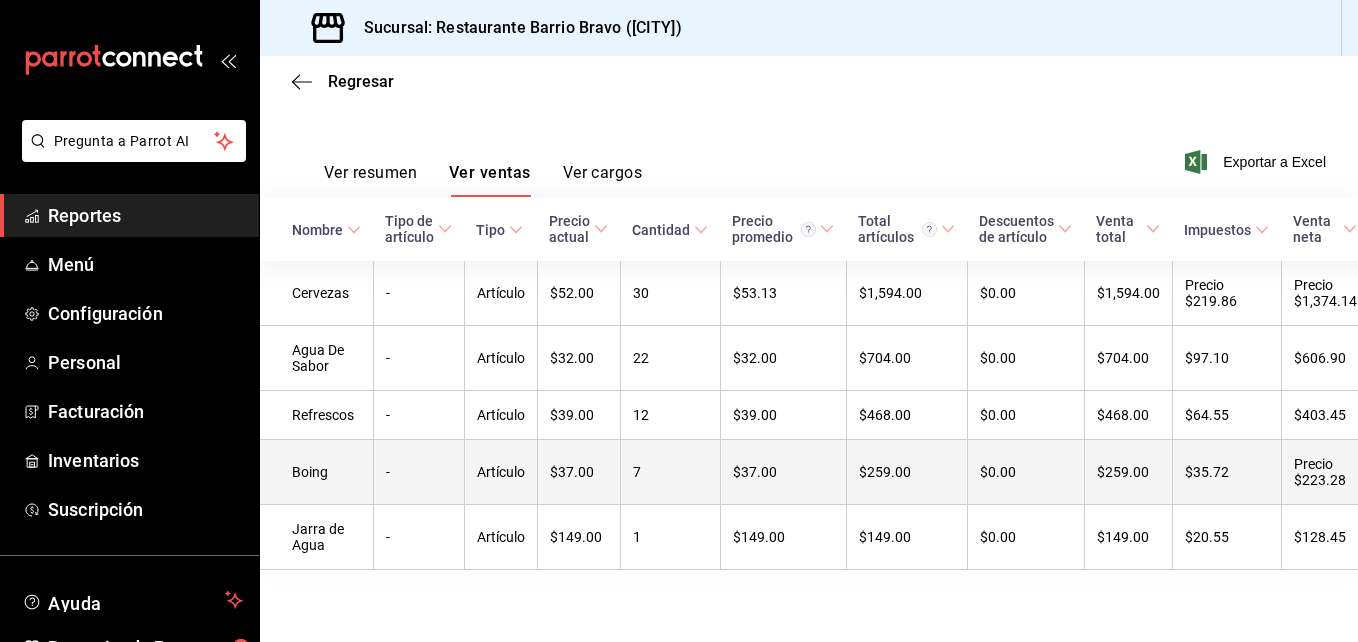 click on "$37.00" at bounding box center (578, 472) 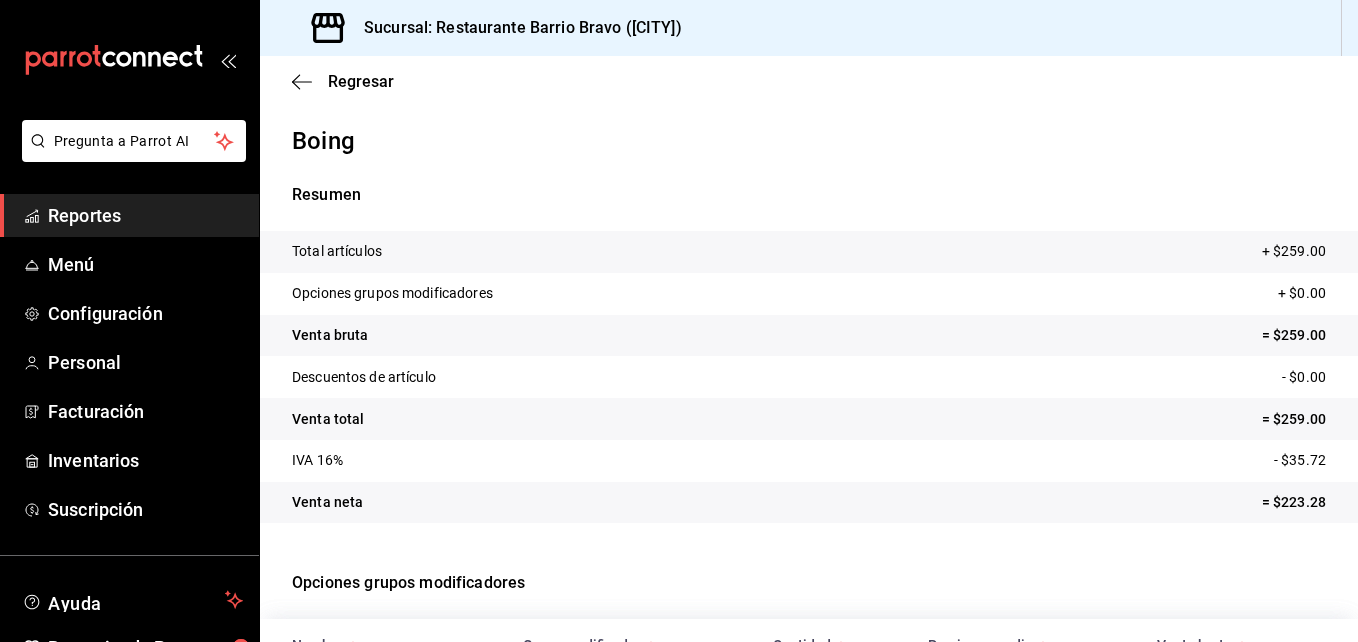scroll, scrollTop: 257, scrollLeft: 0, axis: vertical 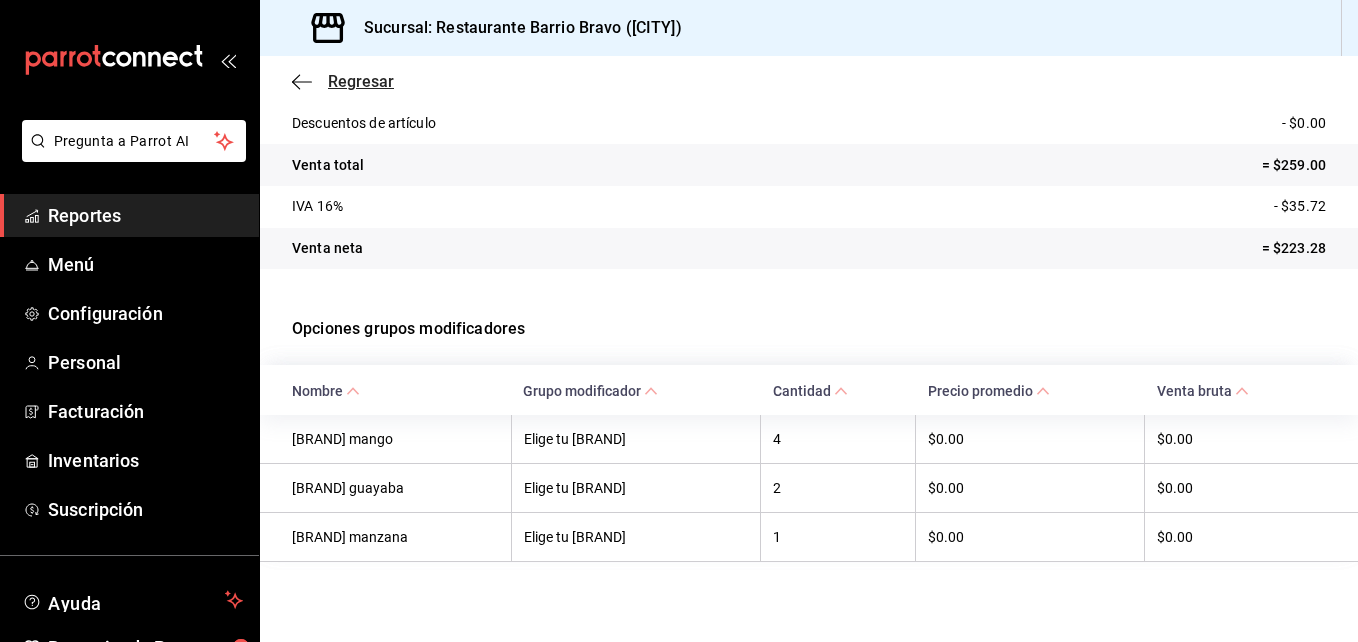 click 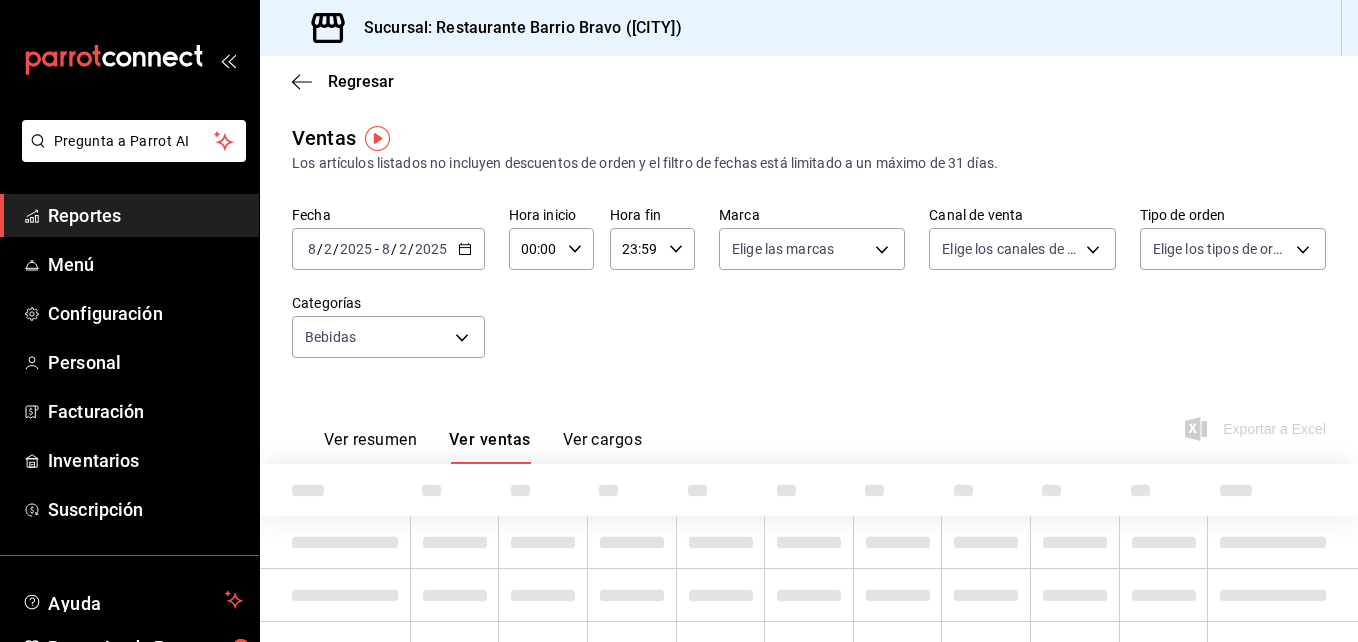 type on "7fa84fa0-b9ca-49ef-be16-7673f7613eff" 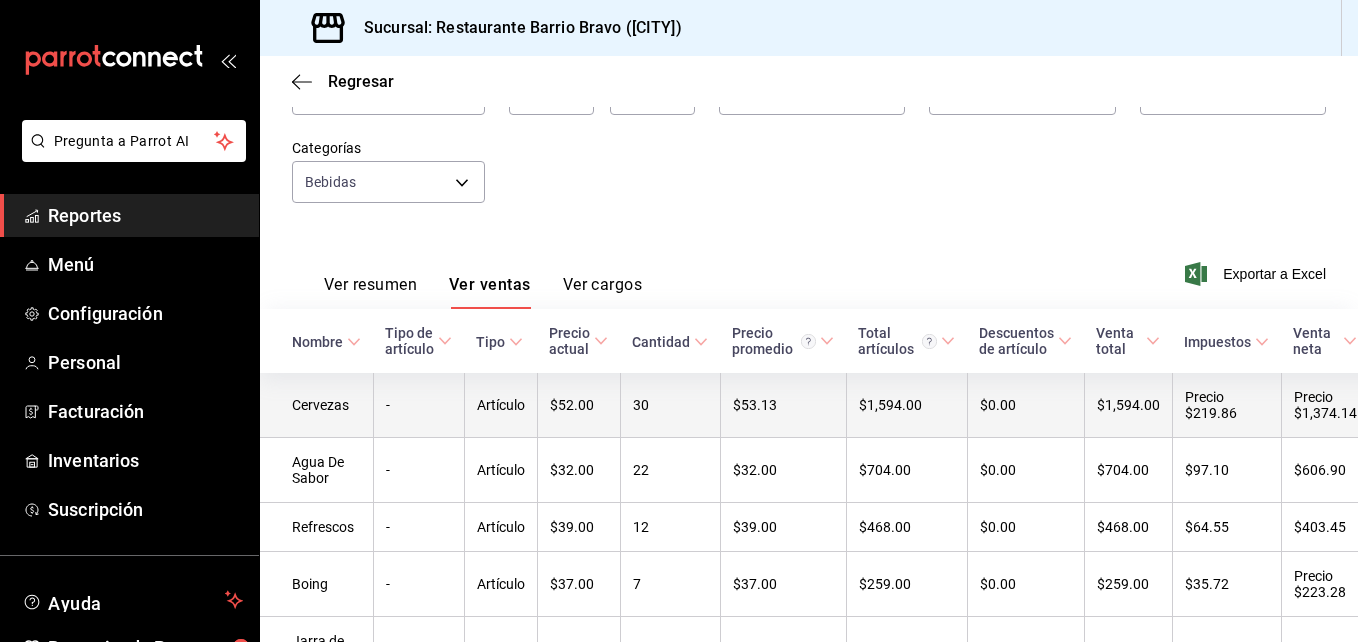 scroll, scrollTop: 293, scrollLeft: 0, axis: vertical 